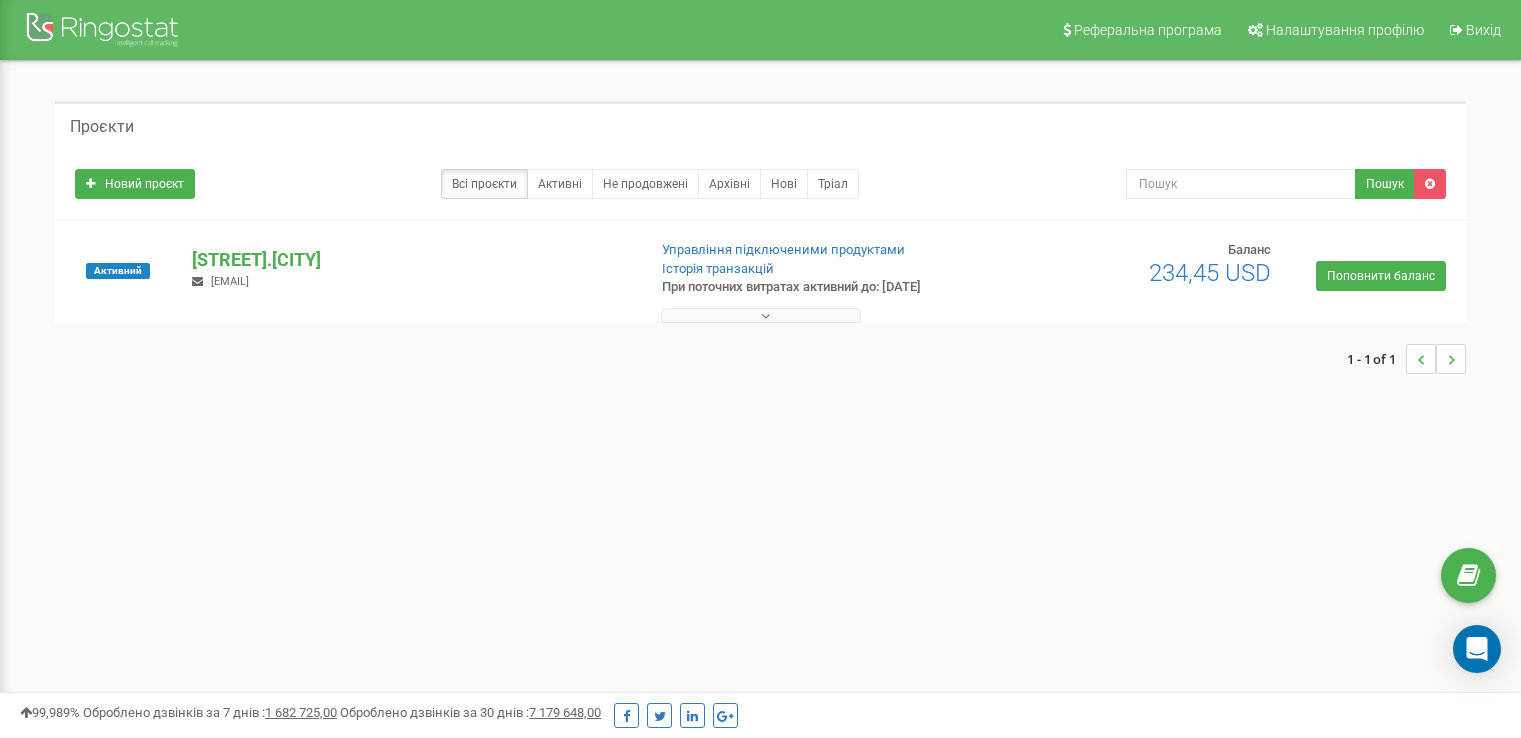 scroll, scrollTop: 0, scrollLeft: 0, axis: both 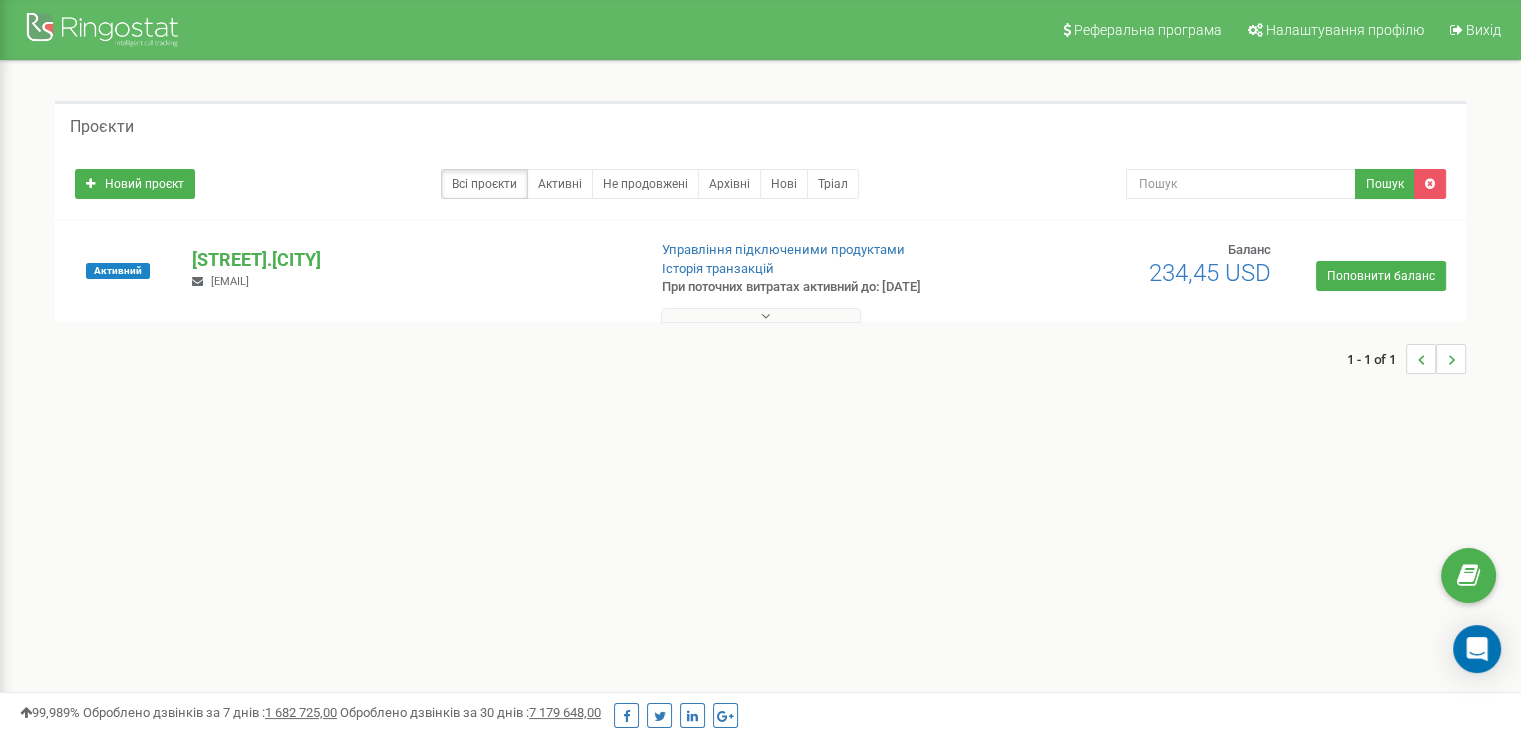 click at bounding box center [761, 315] 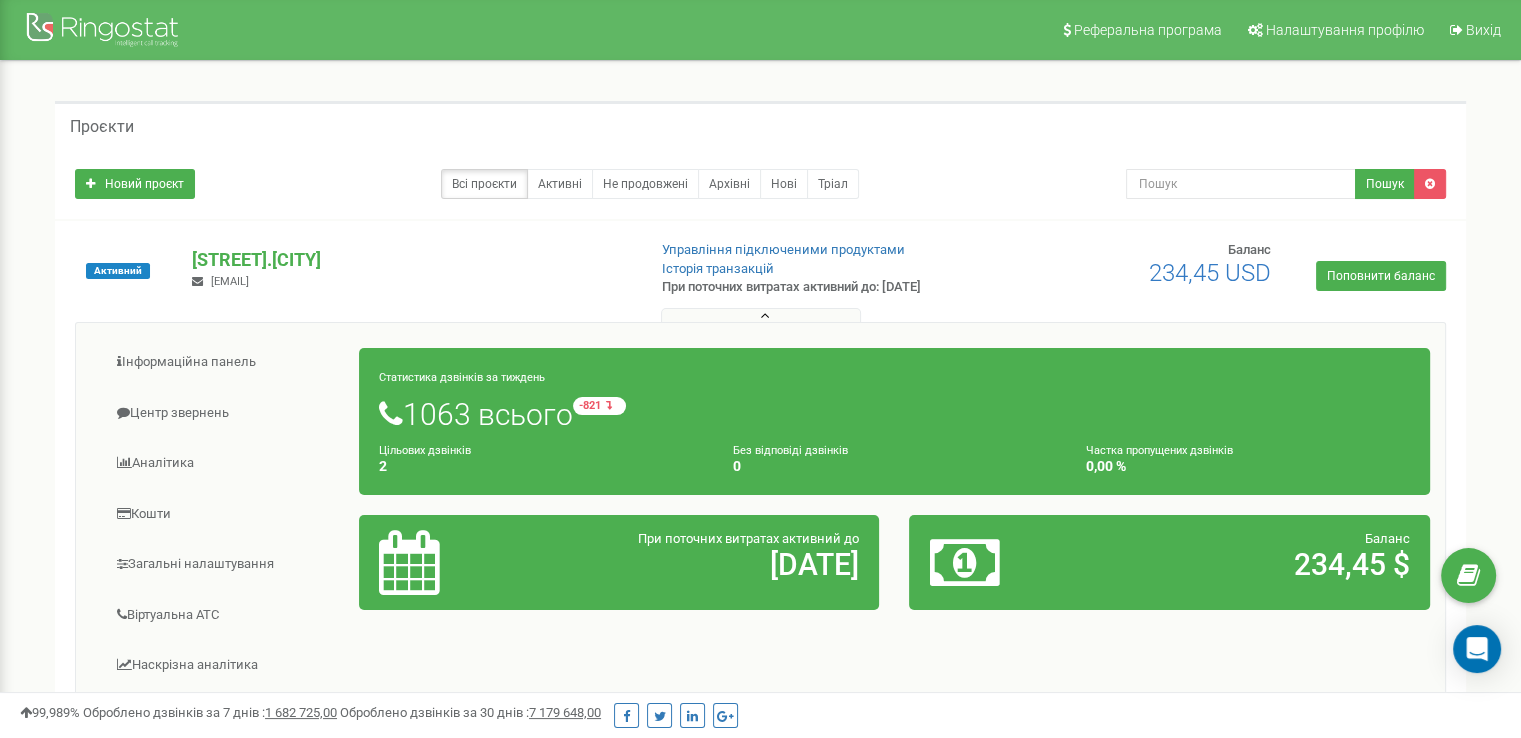 scroll, scrollTop: 100, scrollLeft: 0, axis: vertical 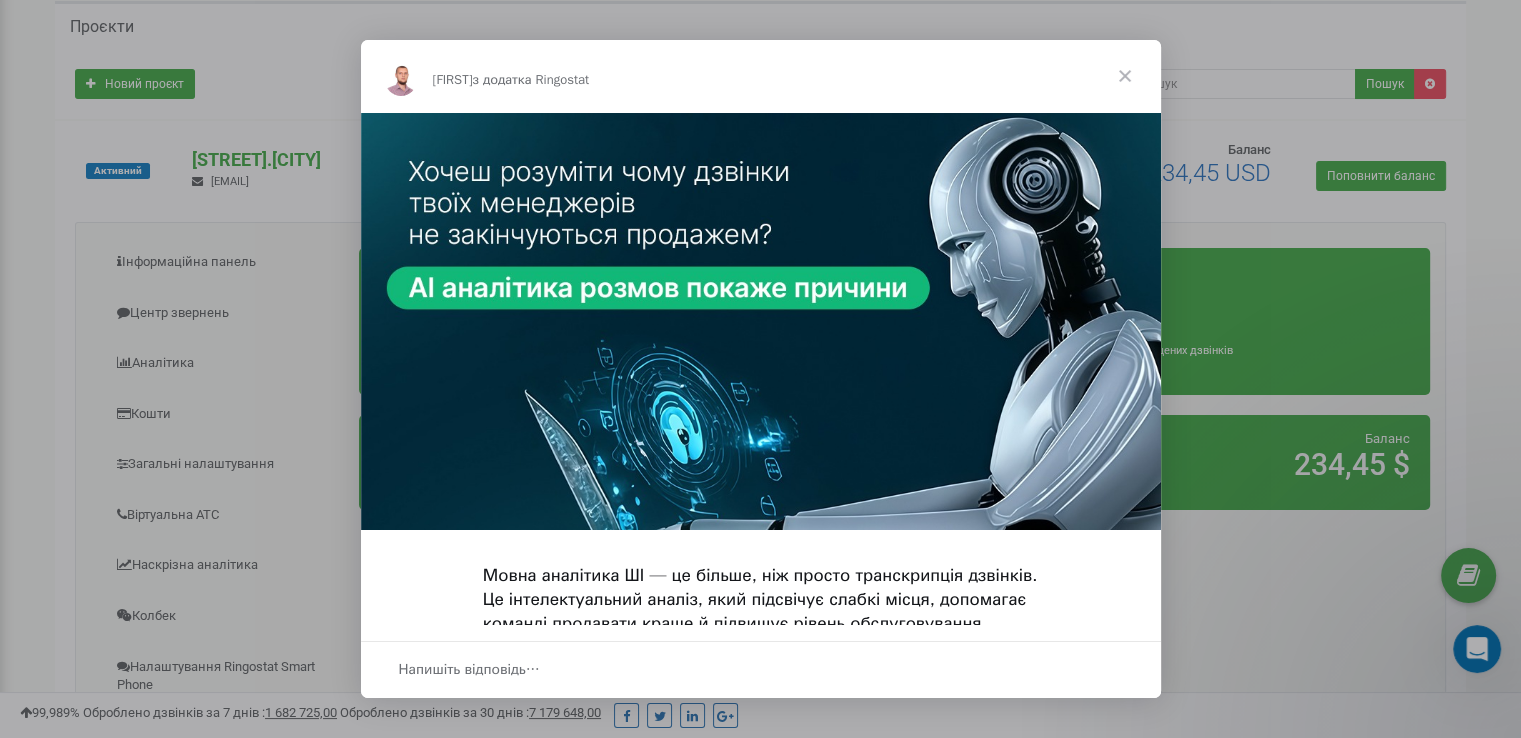 click at bounding box center [1125, 76] 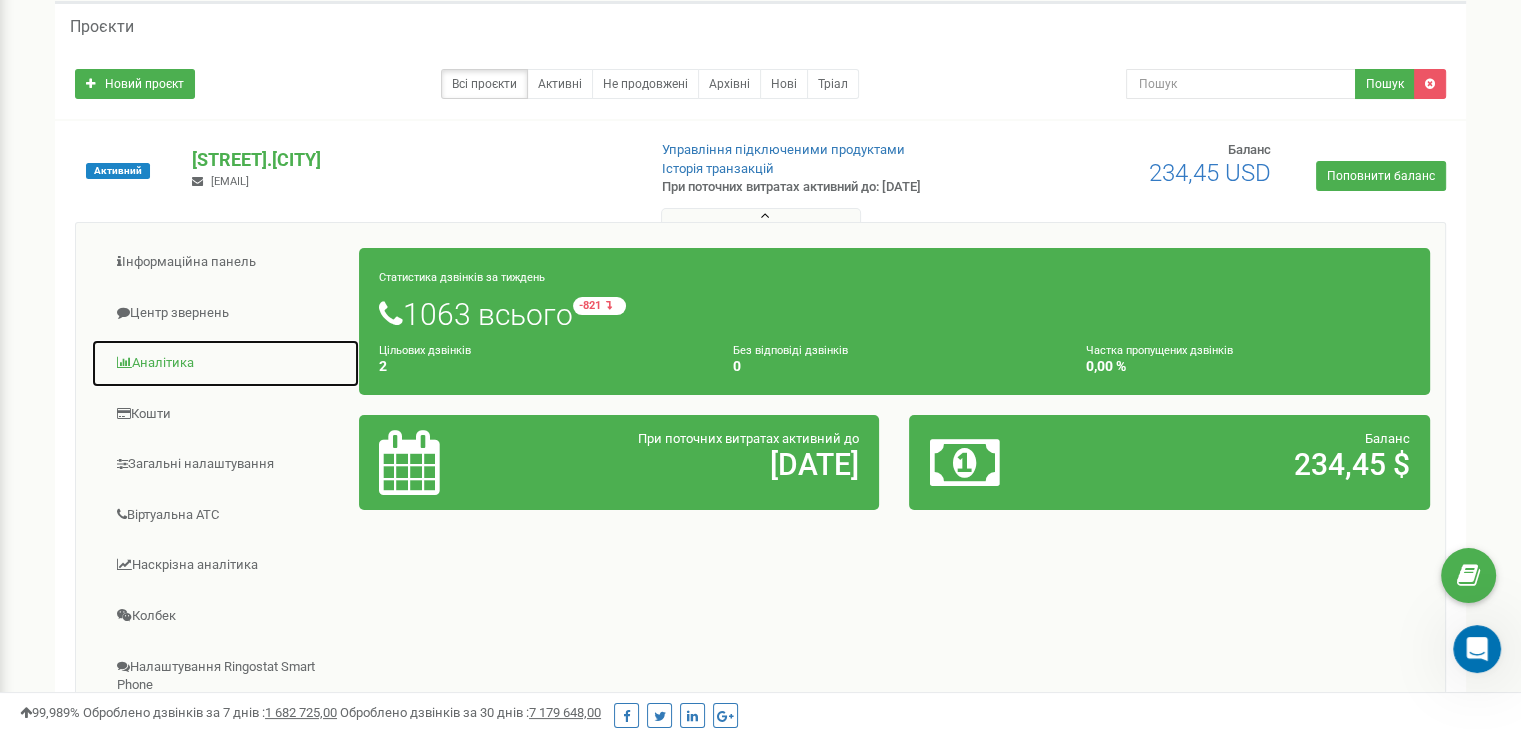 click on "Аналiтика" at bounding box center (225, 363) 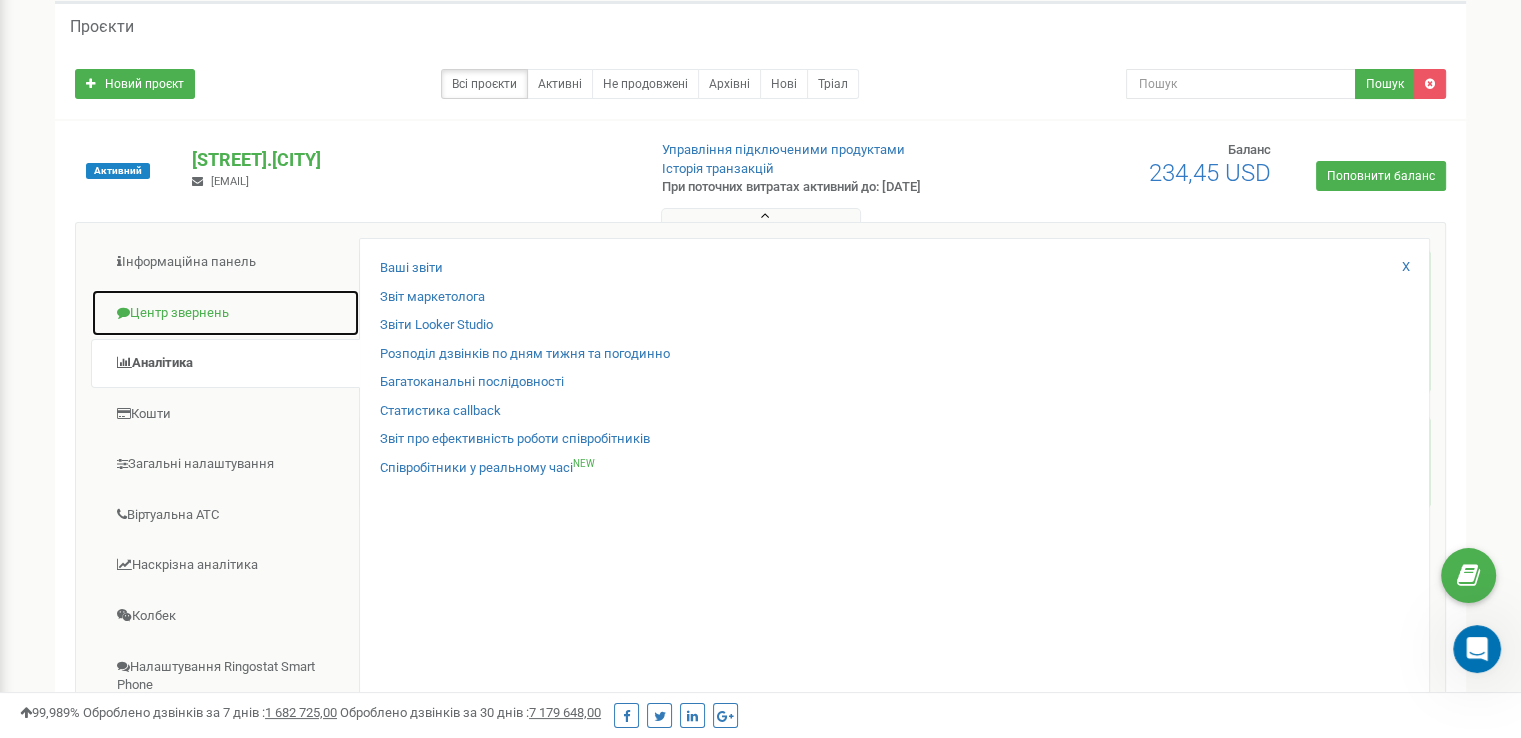 click on "Центр звернень" at bounding box center (225, 313) 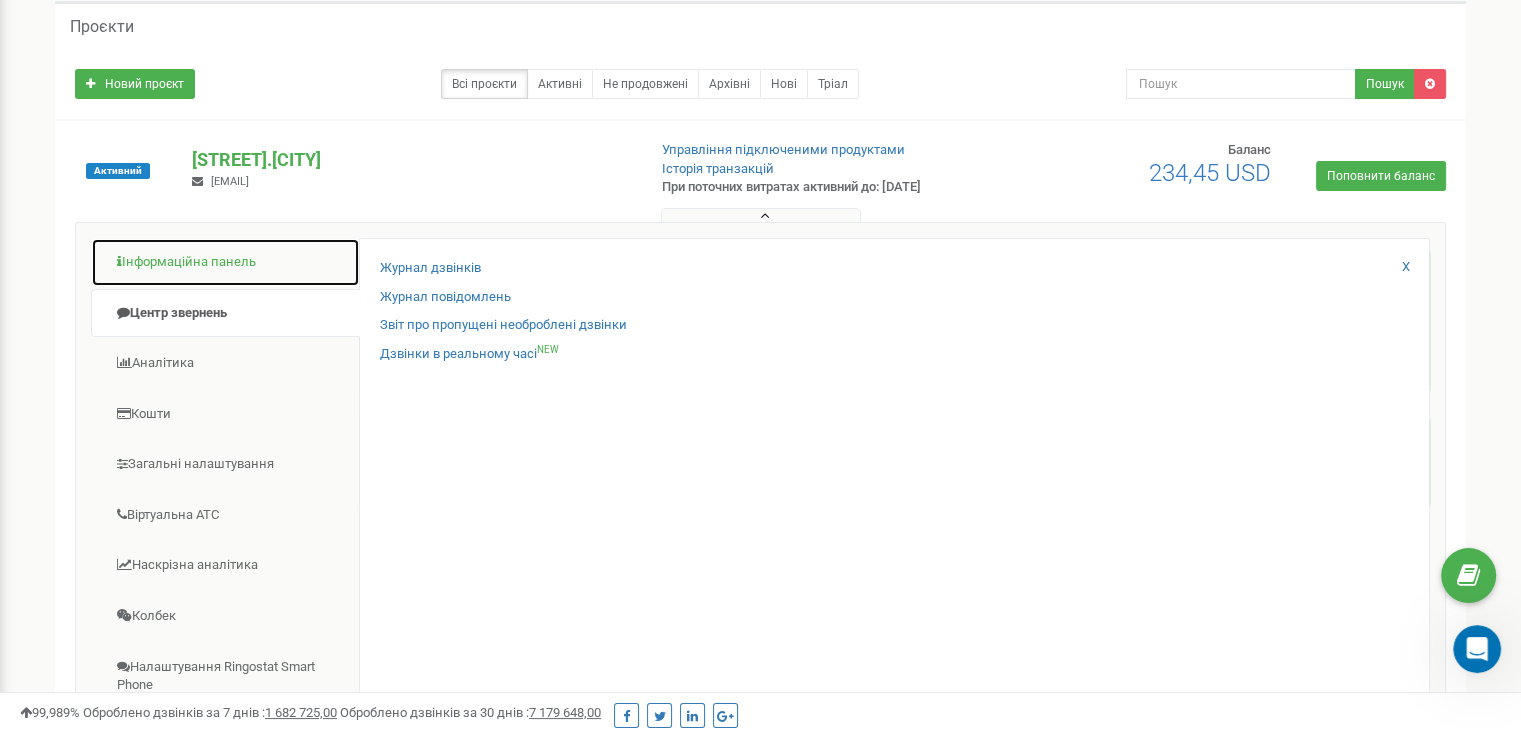 click on "Інформаційна панель" at bounding box center [225, 262] 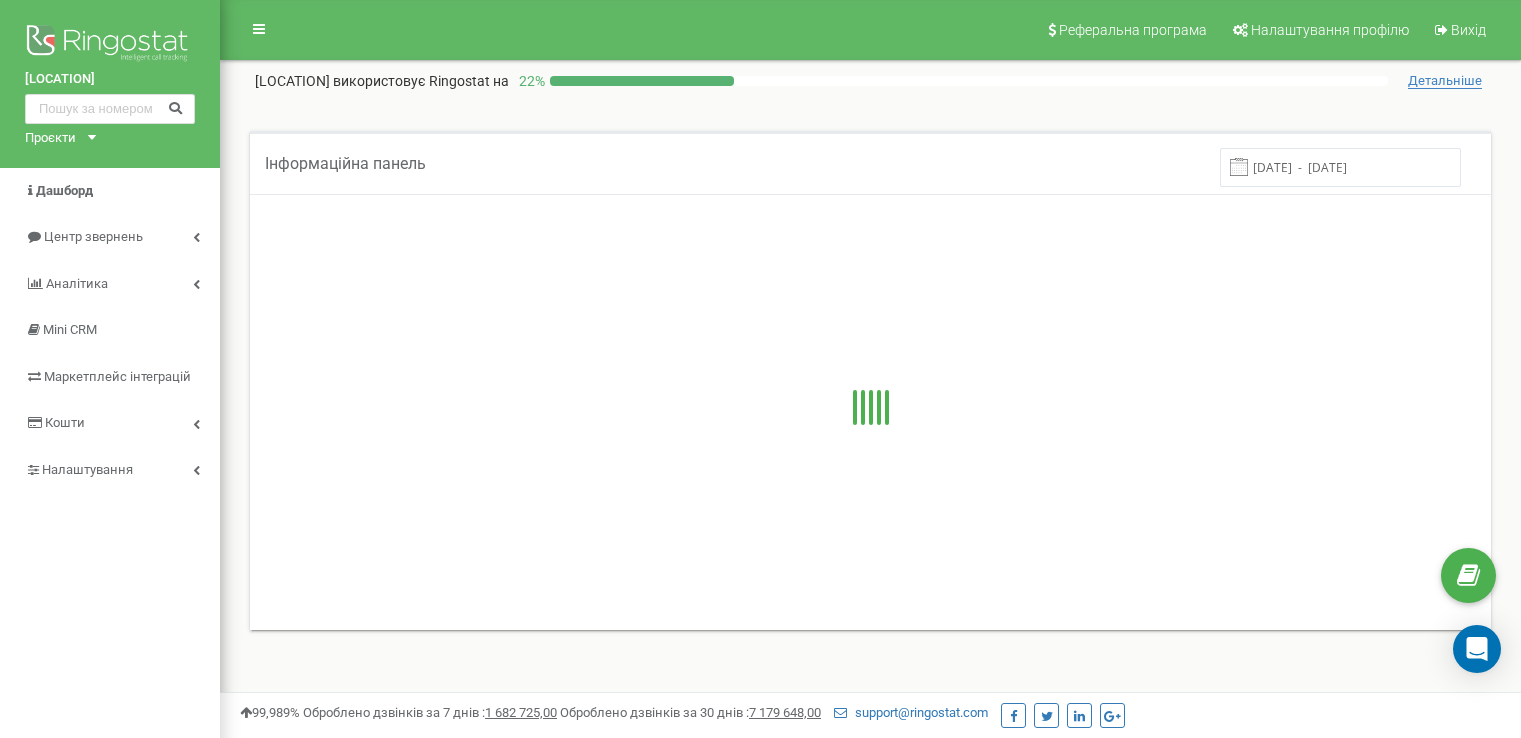 scroll, scrollTop: 0, scrollLeft: 0, axis: both 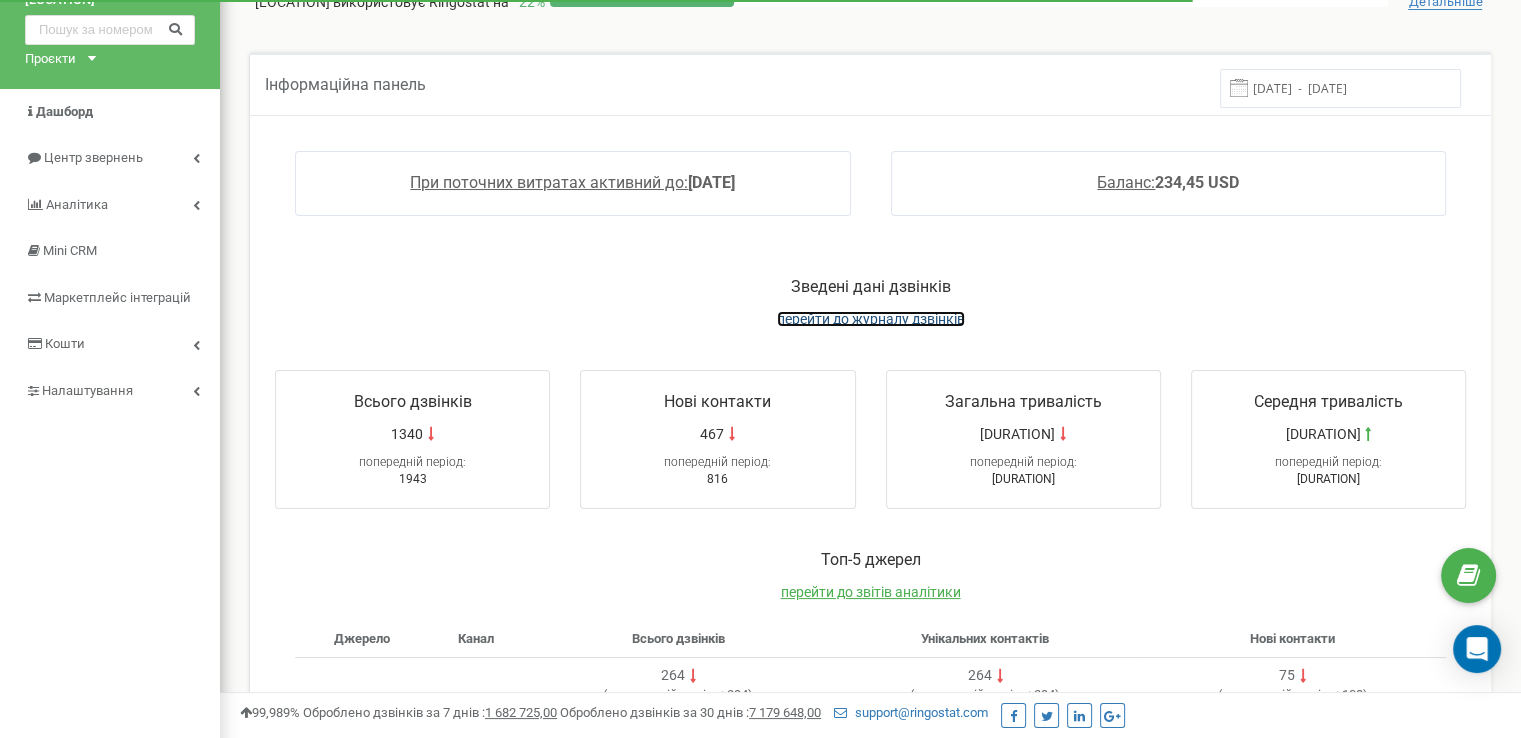 click on "перейти до журналу дзвінків" at bounding box center [871, 319] 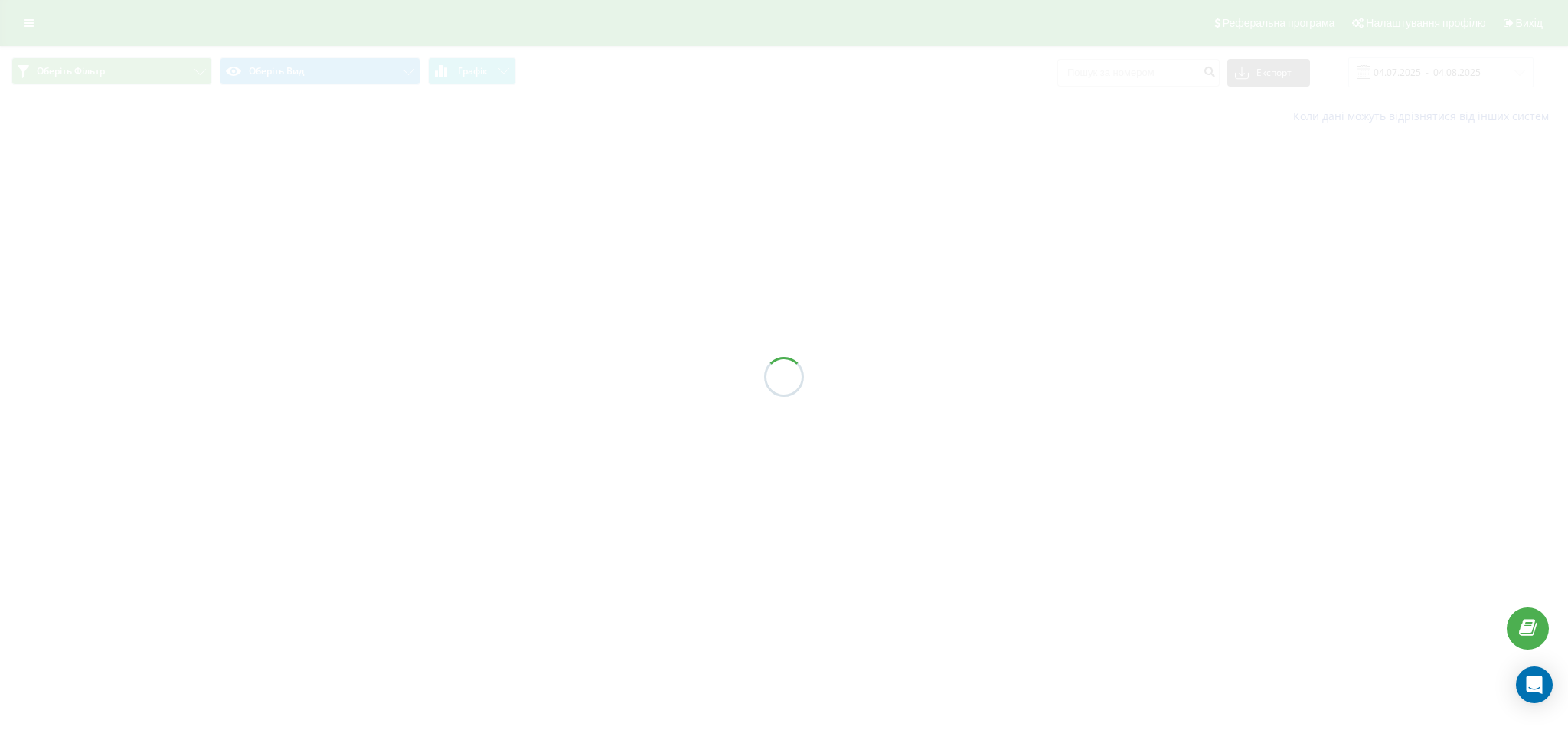 scroll, scrollTop: 0, scrollLeft: 0, axis: both 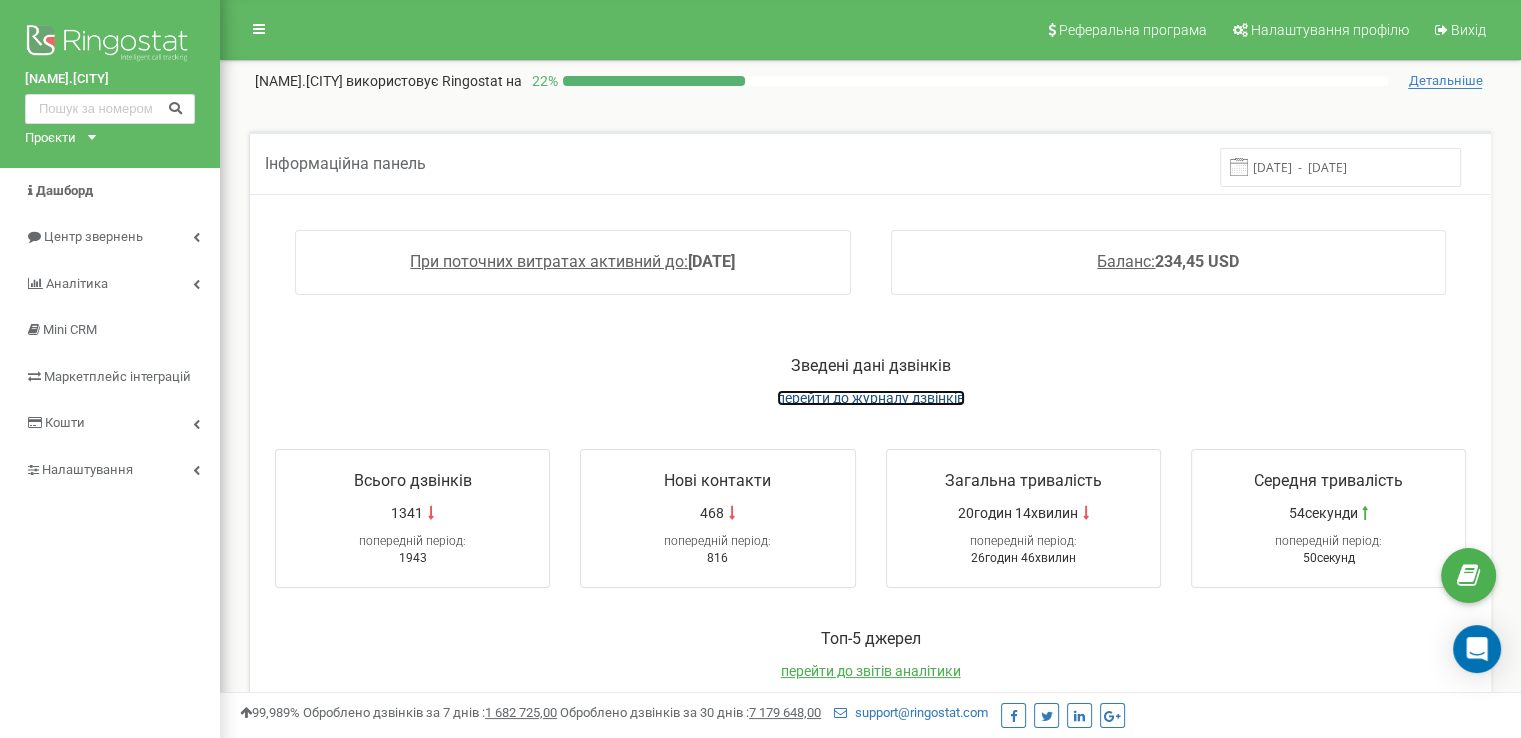 click on "перейти до журналу дзвінків" at bounding box center [871, 398] 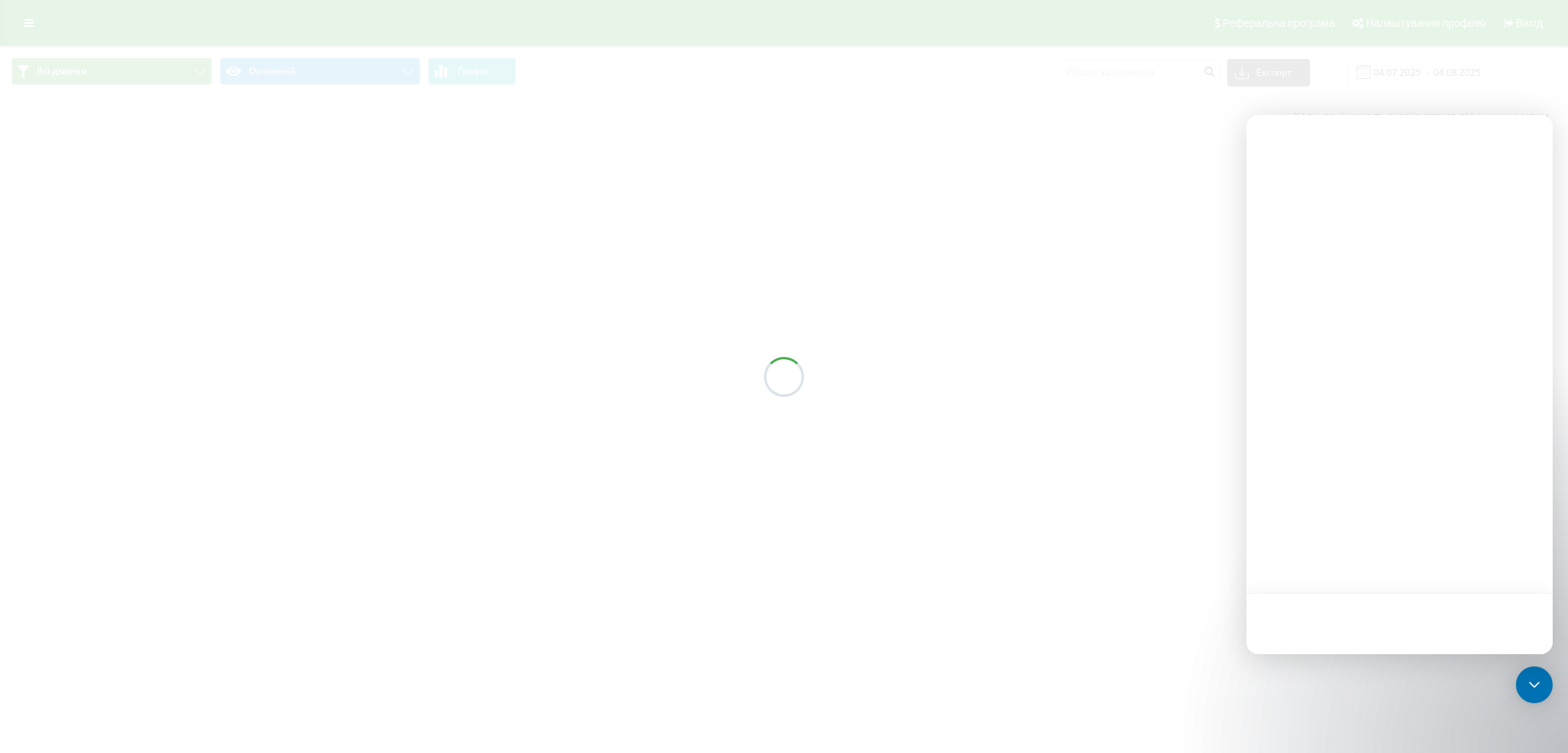 scroll, scrollTop: 0, scrollLeft: 0, axis: both 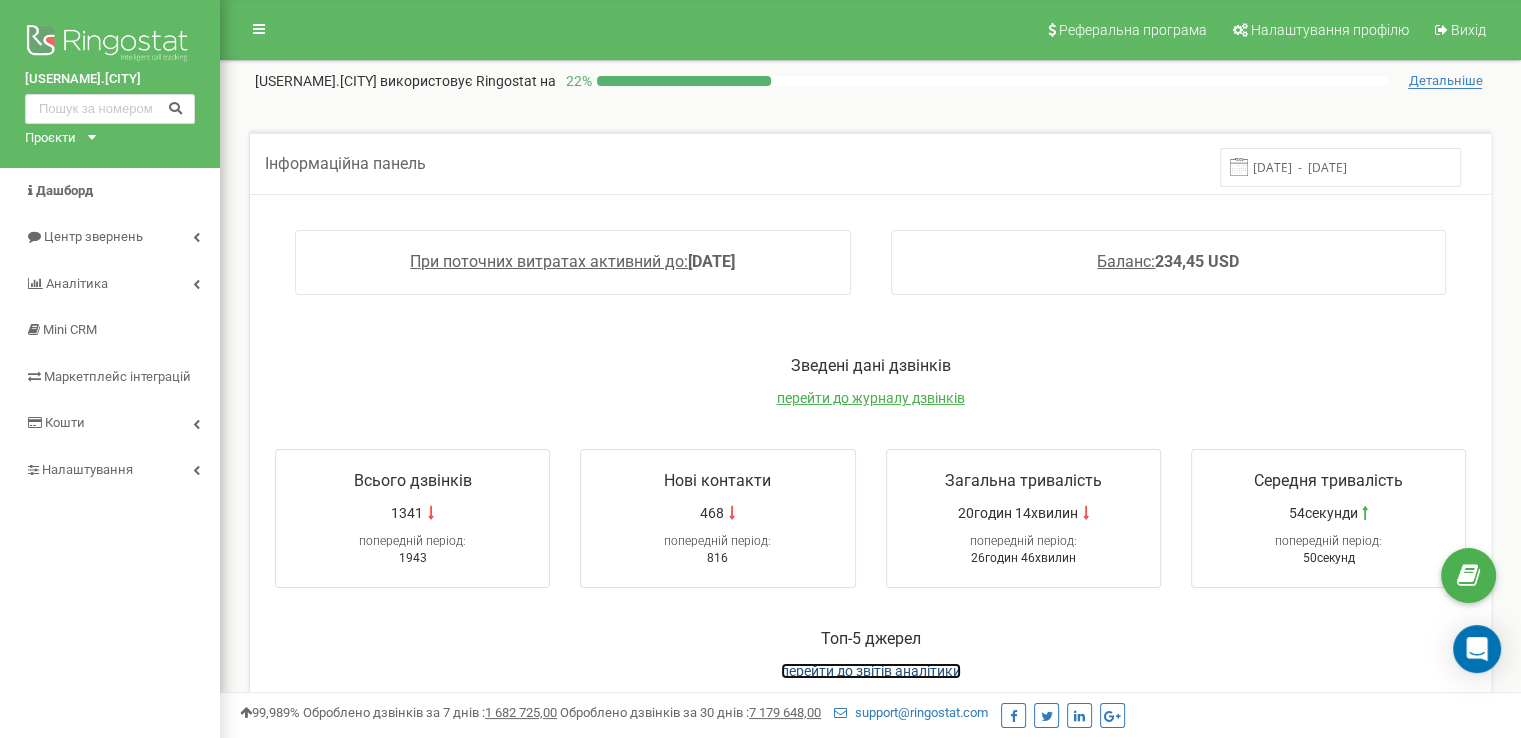 click on "перейти до звітів аналітики" at bounding box center [871, 671] 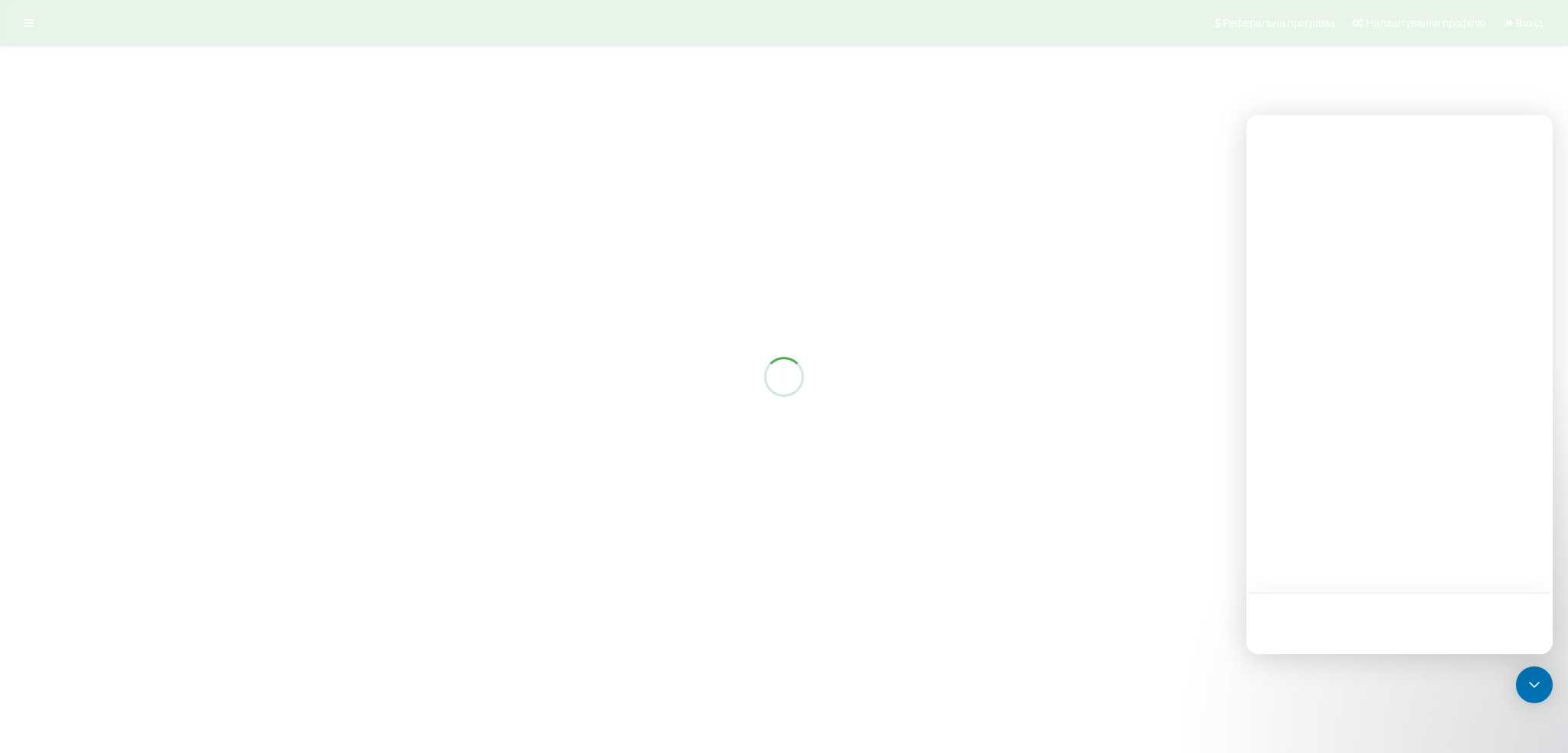 scroll, scrollTop: 0, scrollLeft: 0, axis: both 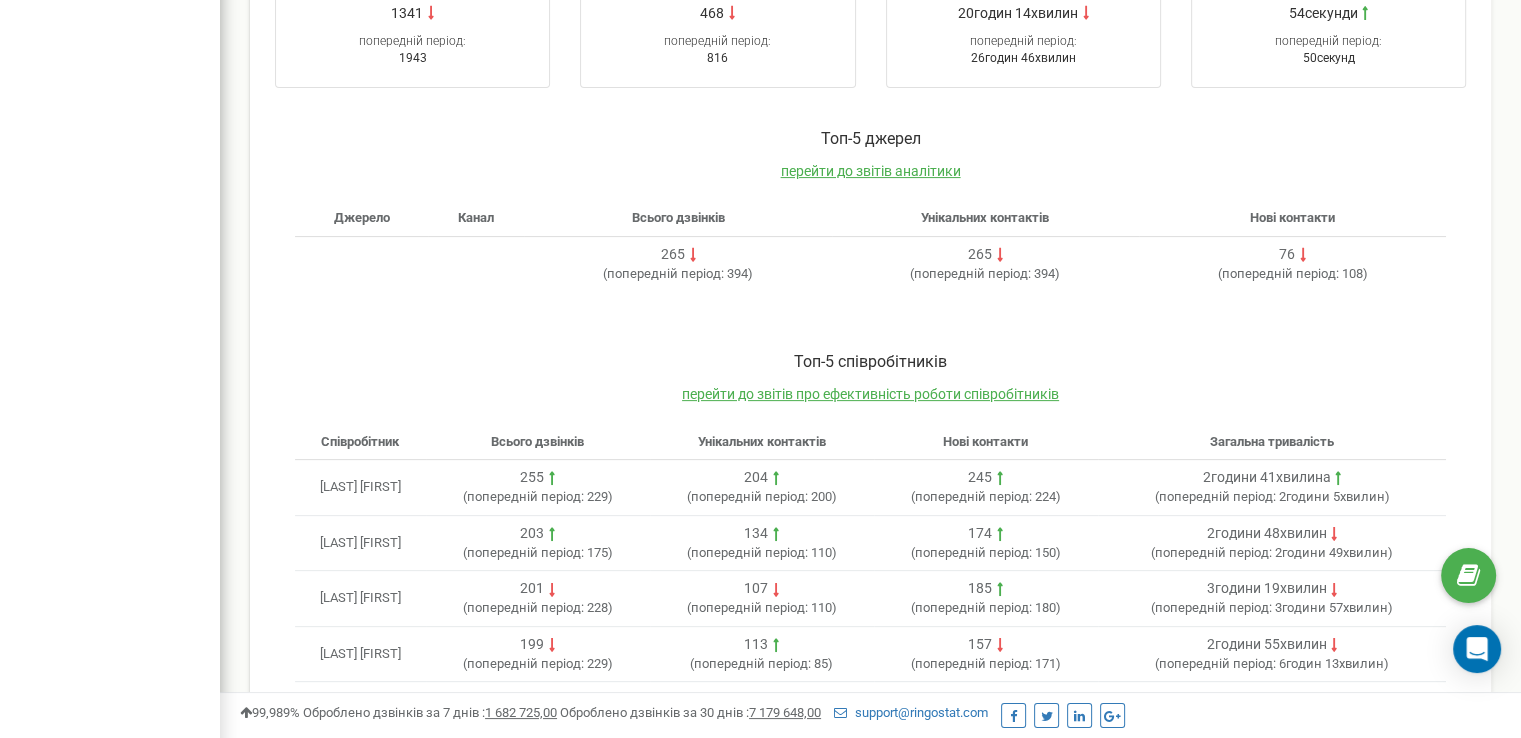 click on "Toп-5 співробітників перейти до звітів про ефективність роботи співробітників" at bounding box center (870, 387) 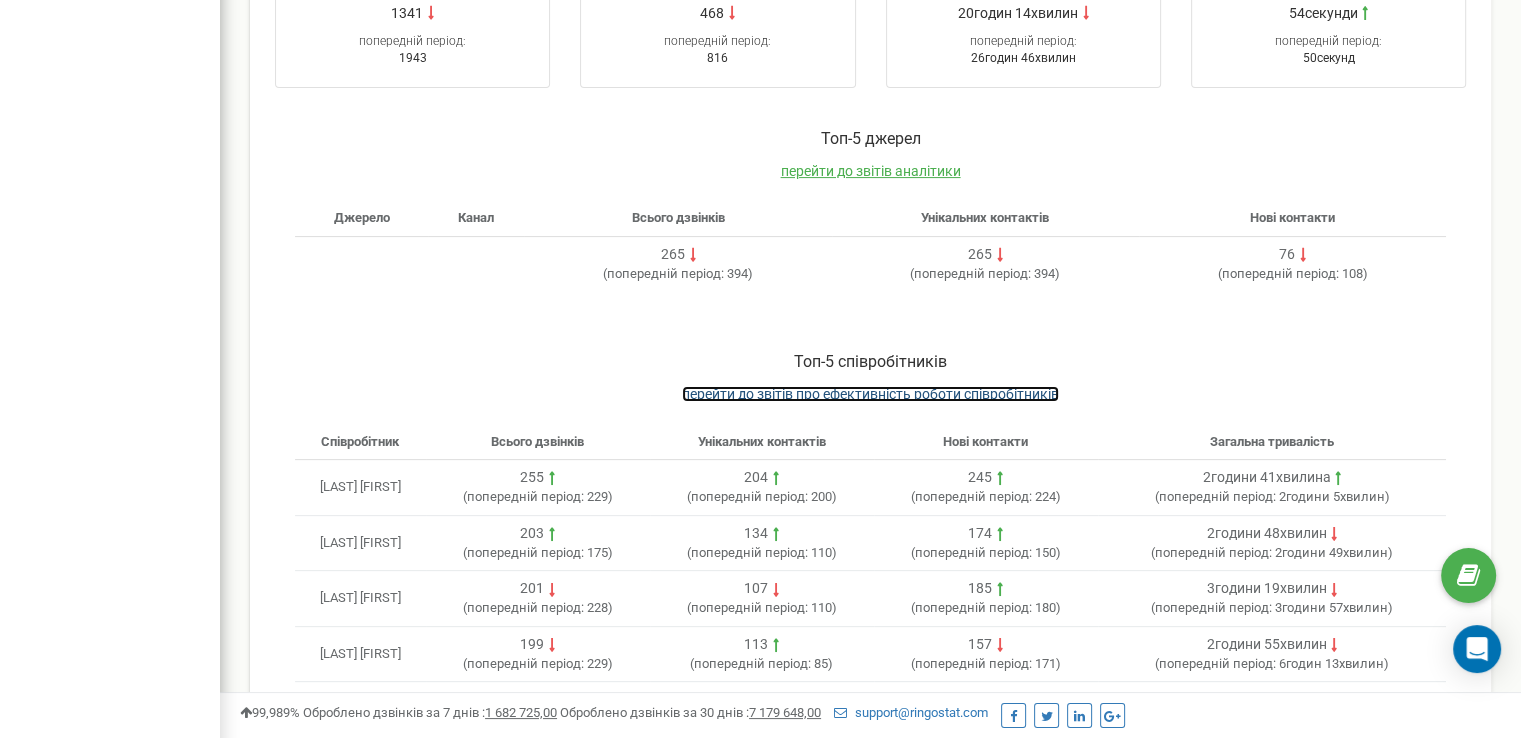 click on "перейти до звітів про ефективність роботи співробітників" at bounding box center (870, 394) 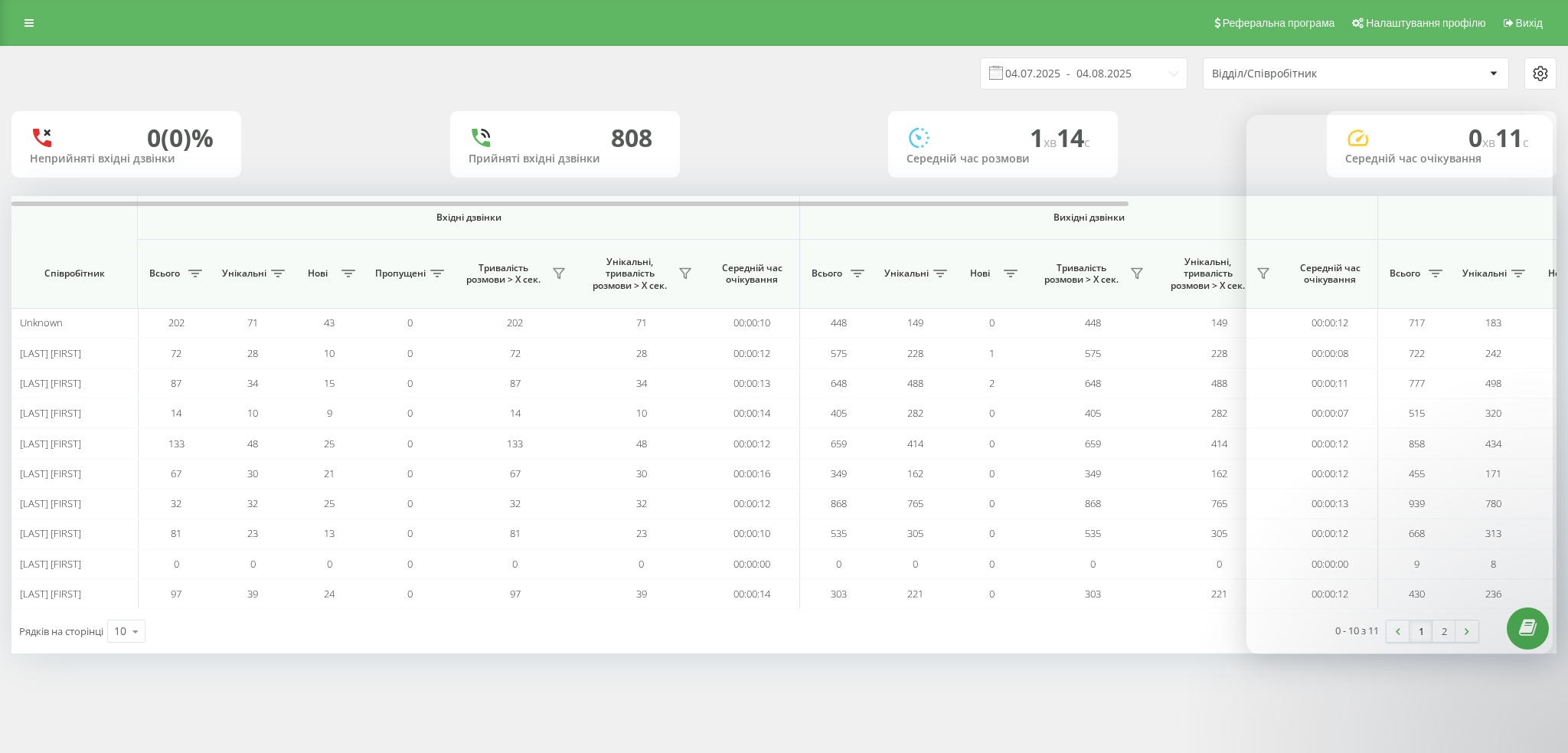 scroll, scrollTop: 0, scrollLeft: 0, axis: both 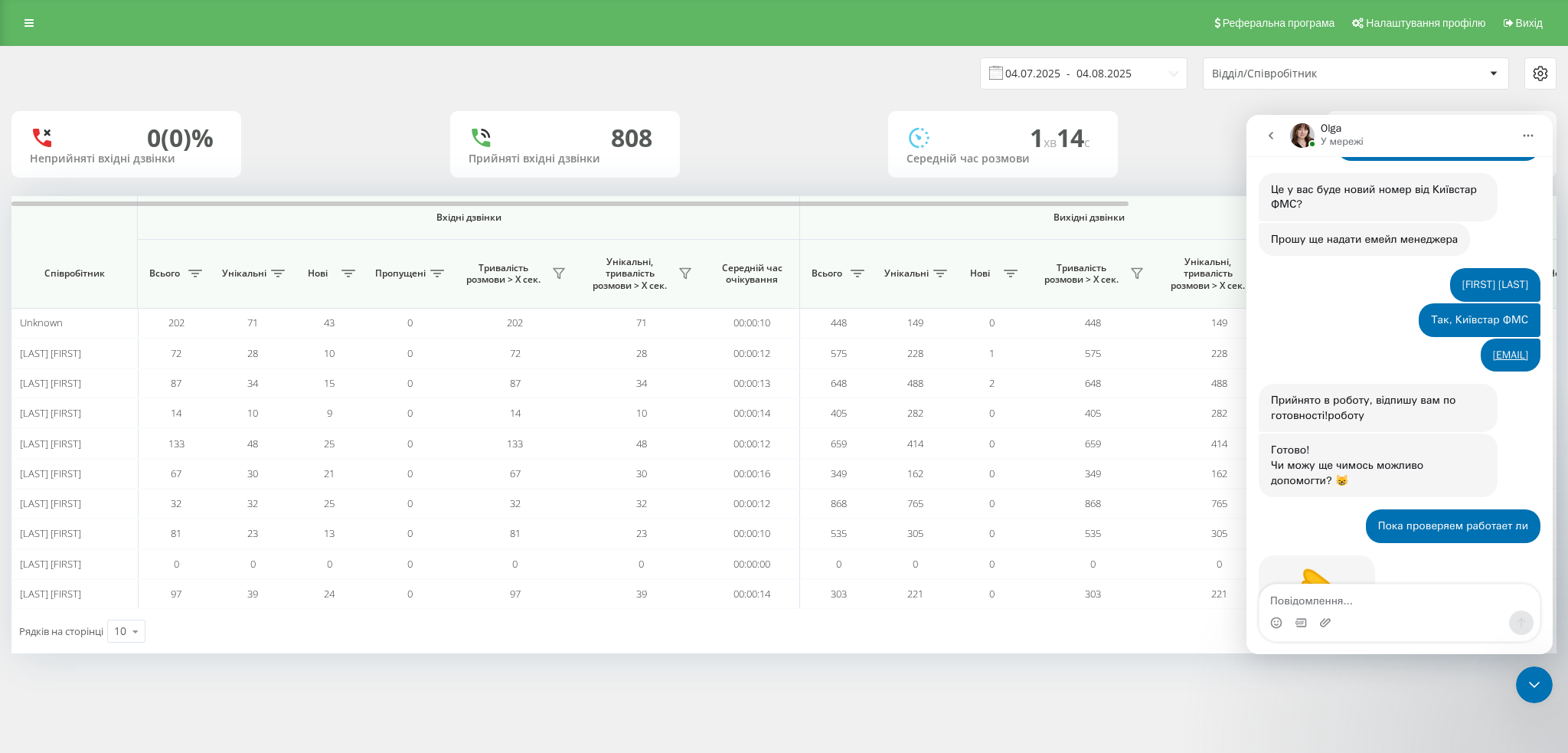 click on "04.07.2025  -  04.08.2025" at bounding box center (1083, 74) 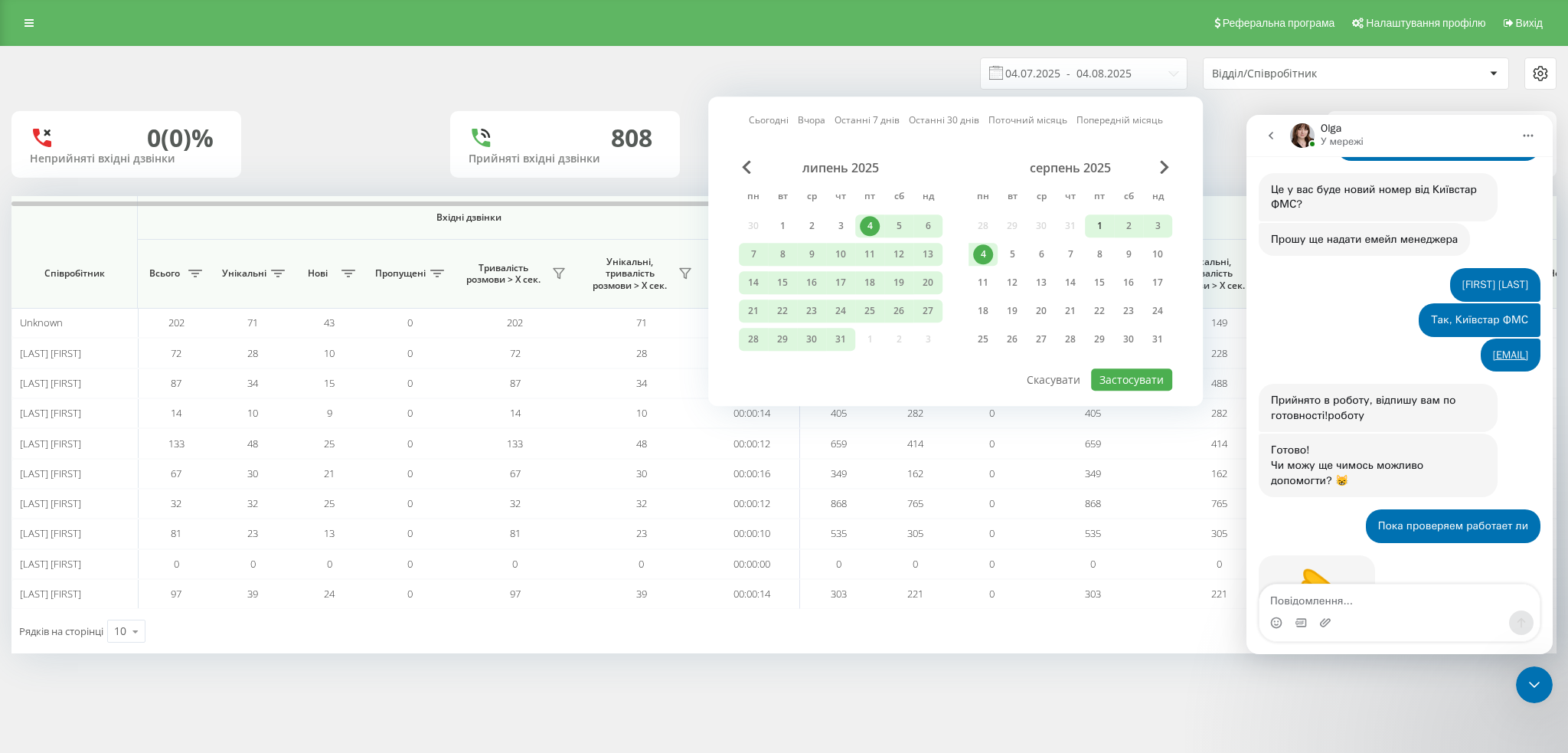 click on "1" at bounding box center [1099, 226] 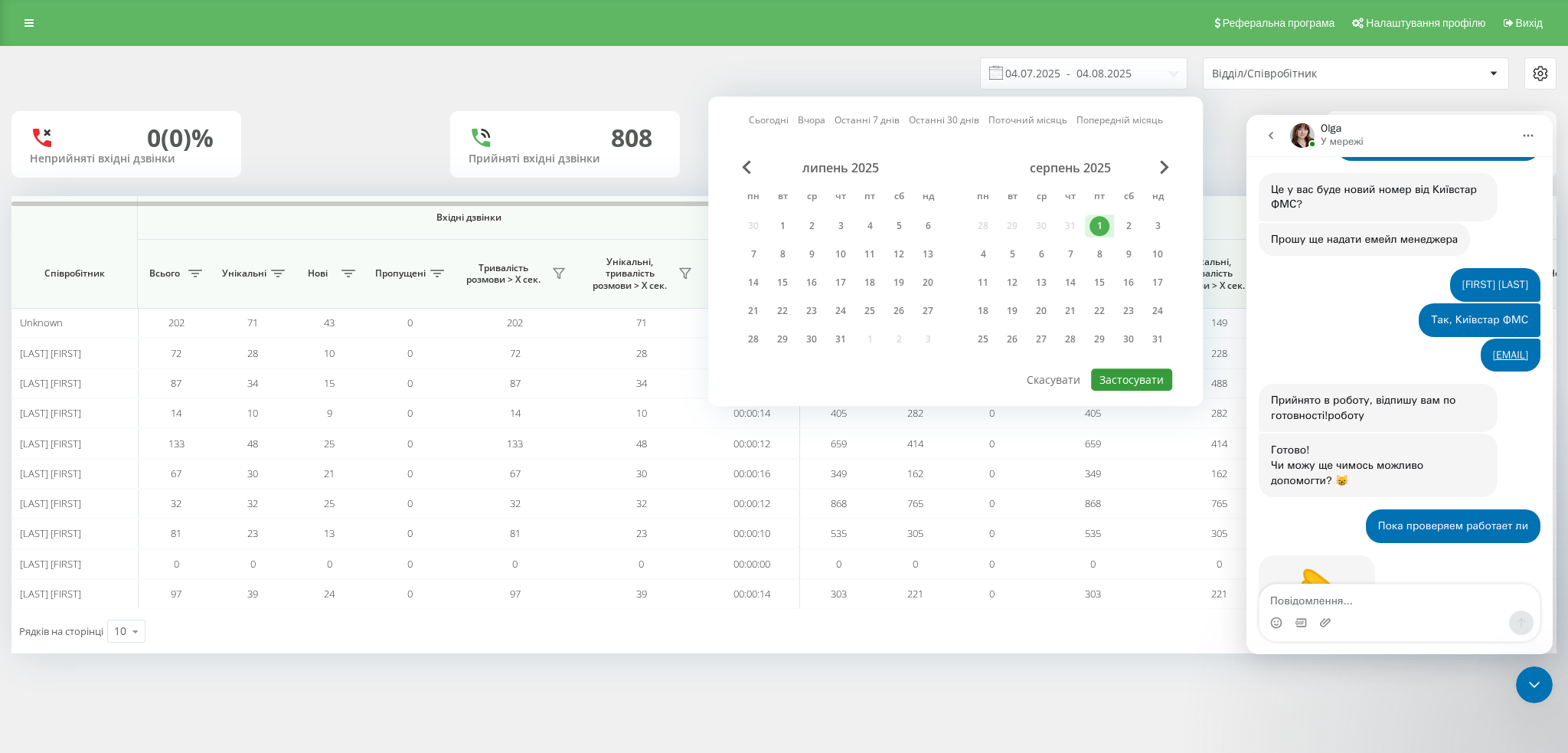 click on "Застосувати" at bounding box center [1132, 379] 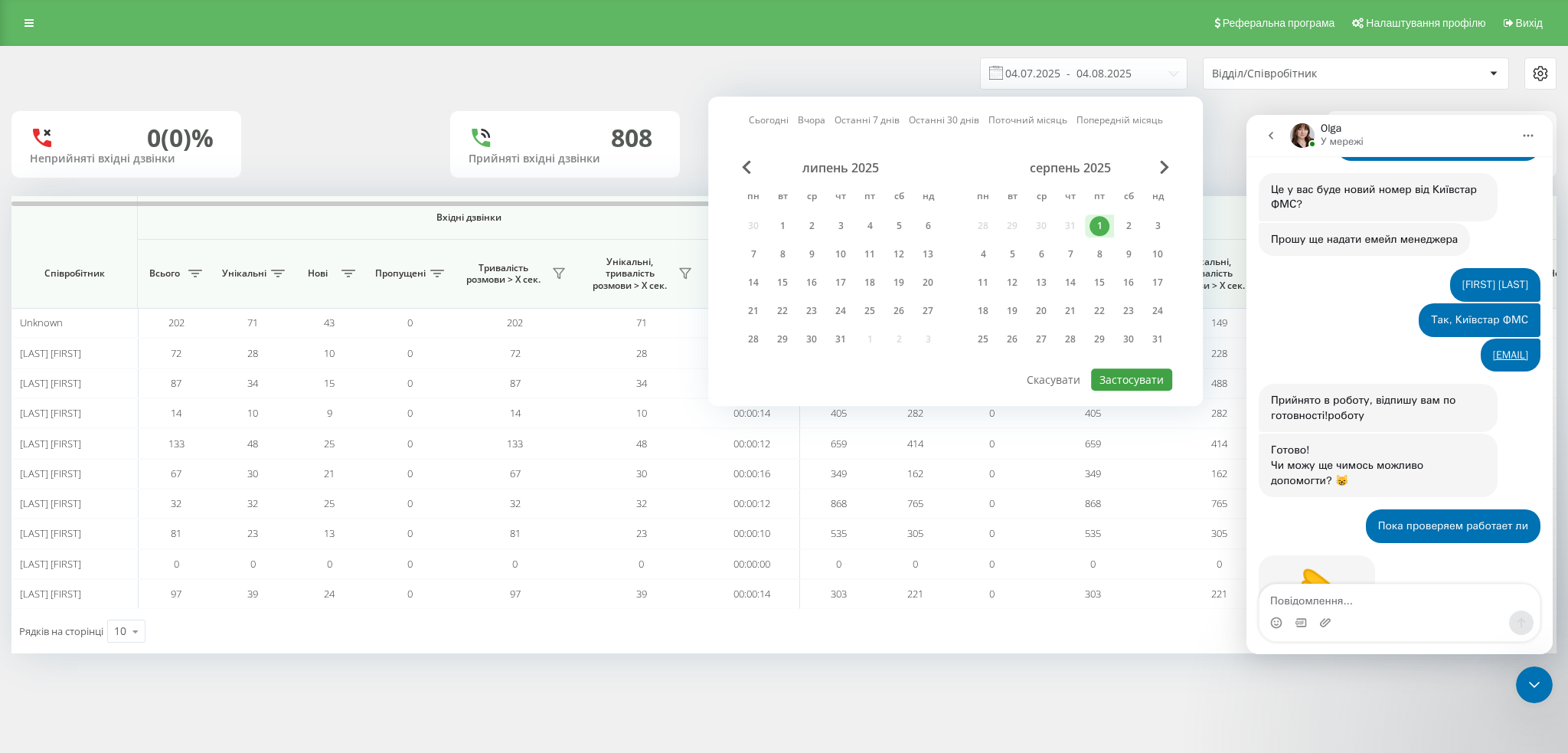 type on "01.08.2025  -  01.08.2025" 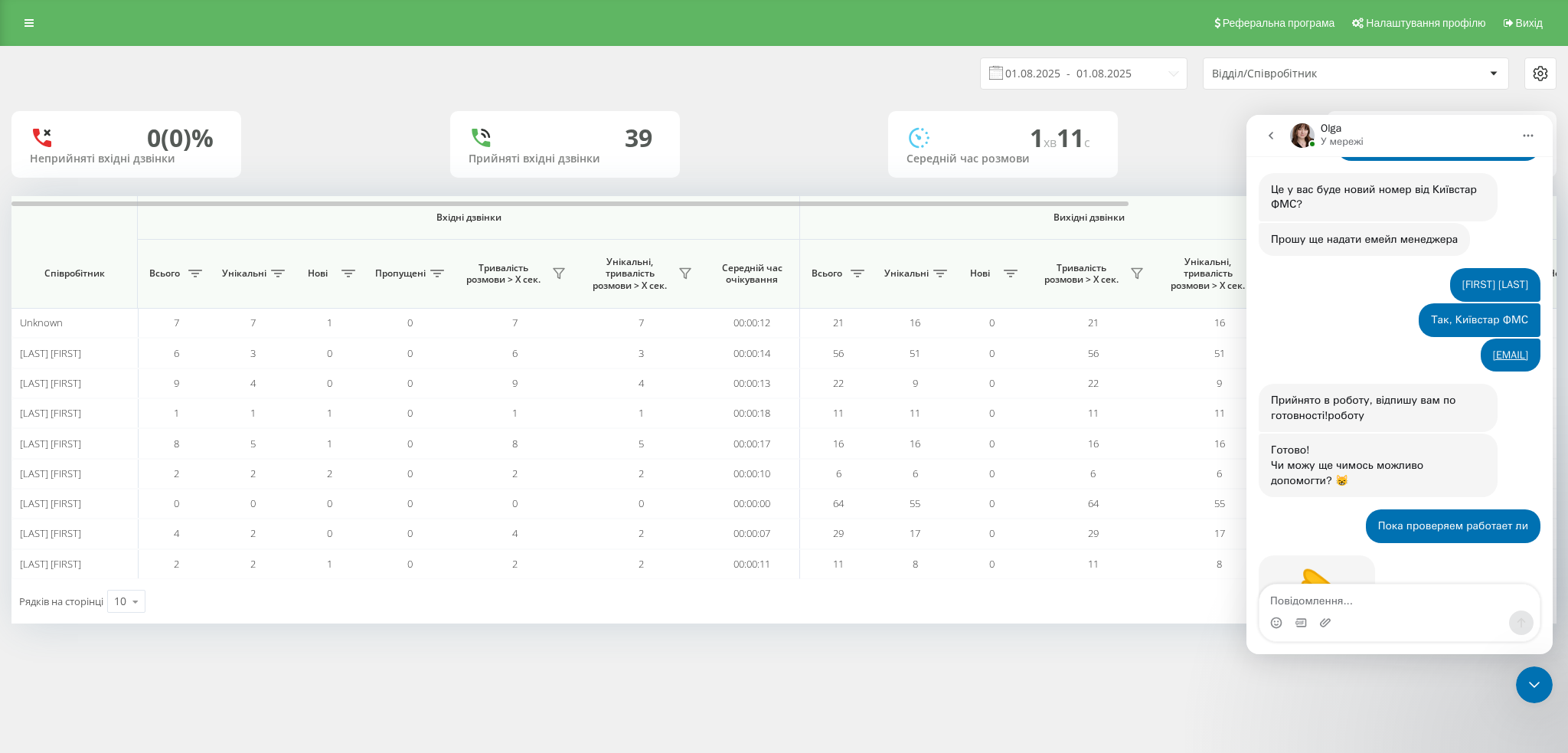 click at bounding box center [1534, 685] 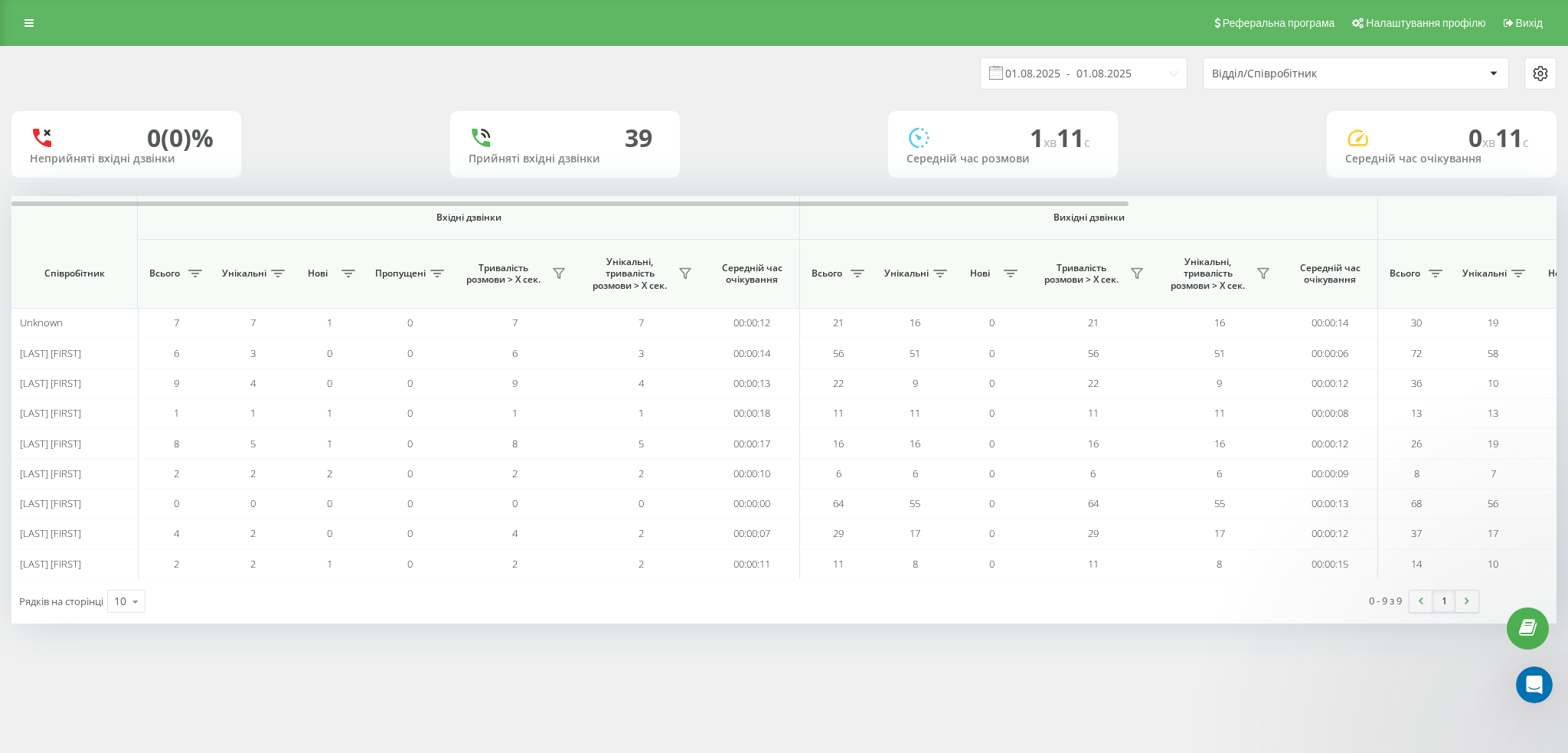 scroll, scrollTop: 0, scrollLeft: 0, axis: both 